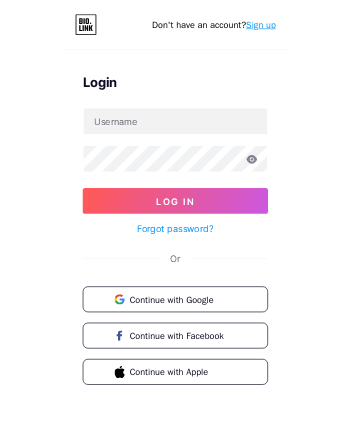 scroll, scrollTop: 0, scrollLeft: 0, axis: both 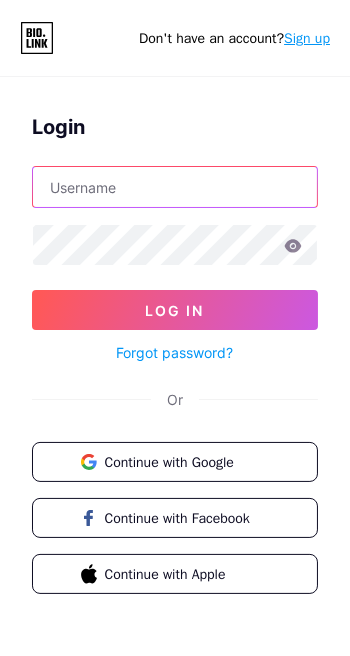 click at bounding box center (175, 187) 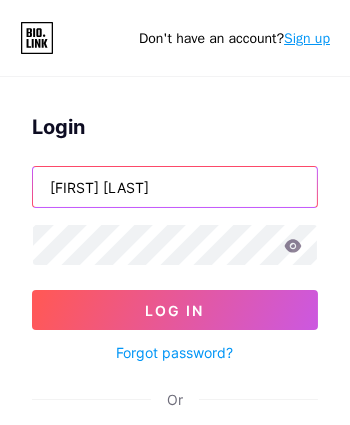type on "J.Lakshmanan" 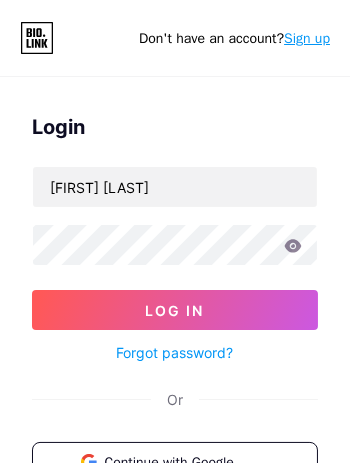 click on "Sign up" at bounding box center (307, 38) 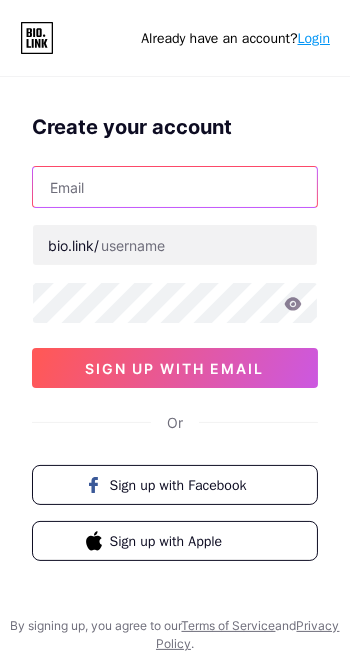 click at bounding box center (175, 187) 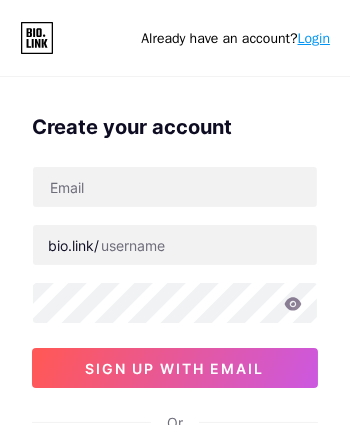 click on "Create your account" at bounding box center (175, 127) 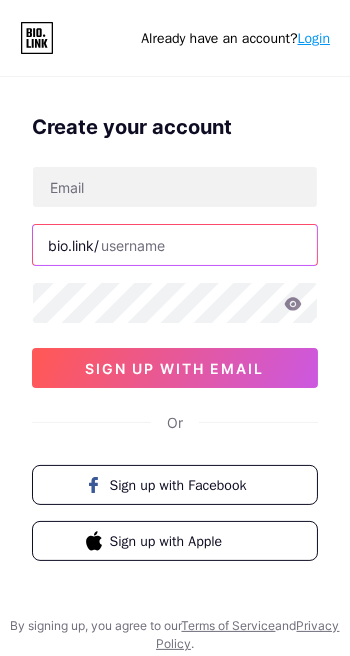 click at bounding box center (175, 245) 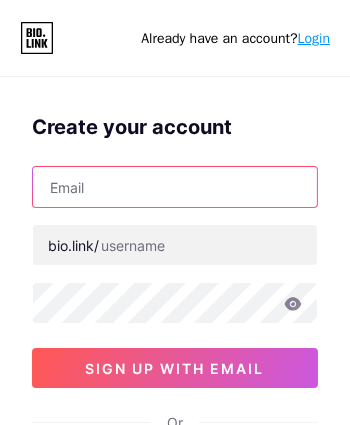 click at bounding box center (175, 187) 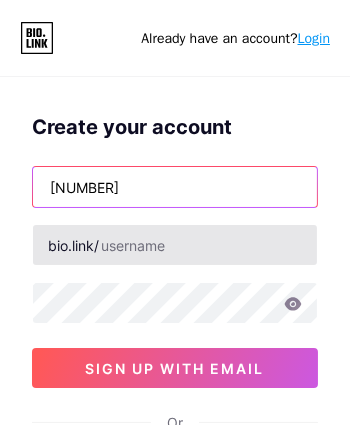 type on "6382616242" 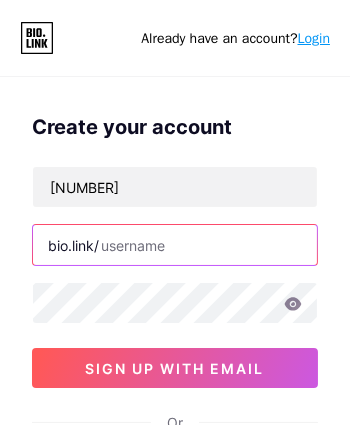 click at bounding box center (175, 245) 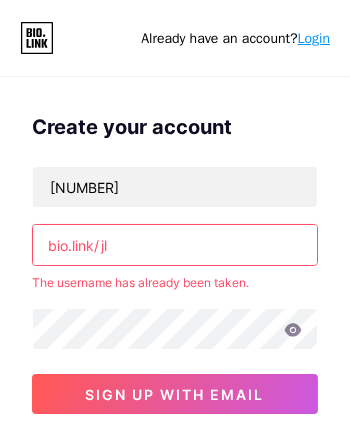 type on "j" 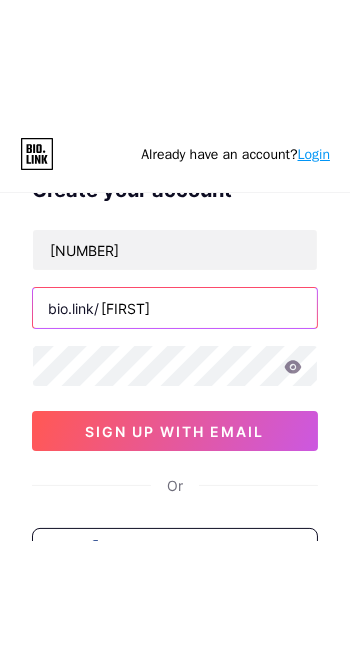 scroll, scrollTop: 54, scrollLeft: 0, axis: vertical 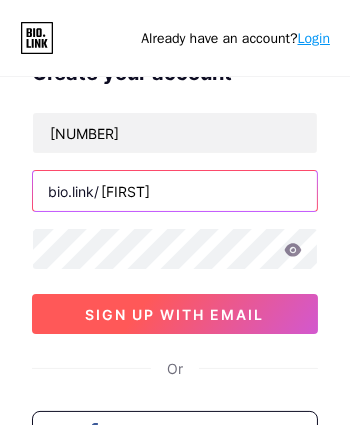 type on "jlakshmanan" 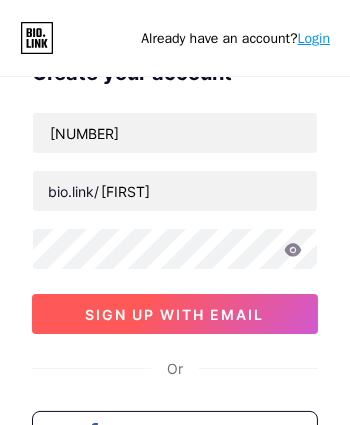 click on "sign up with email" at bounding box center (175, 314) 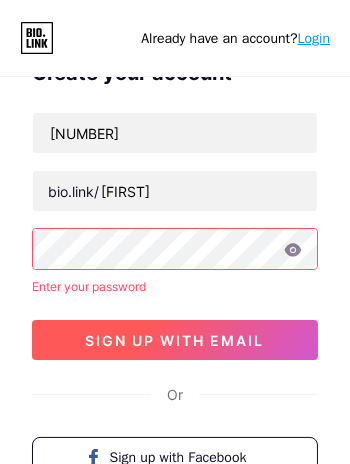 click on "sign up with email" at bounding box center [175, 340] 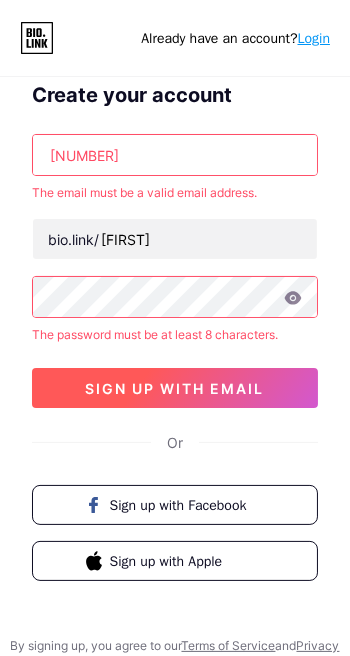 scroll, scrollTop: 0, scrollLeft: 0, axis: both 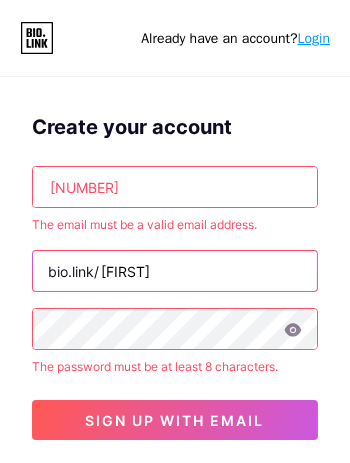 click on "jlakshmanan" at bounding box center (175, 271) 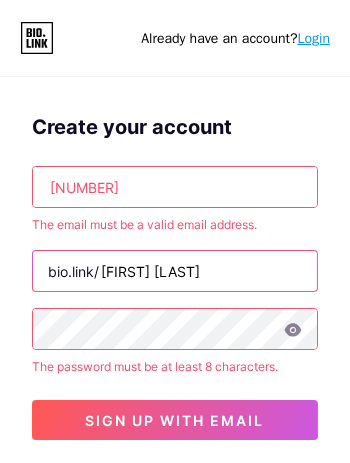 type on "j lakshmana" 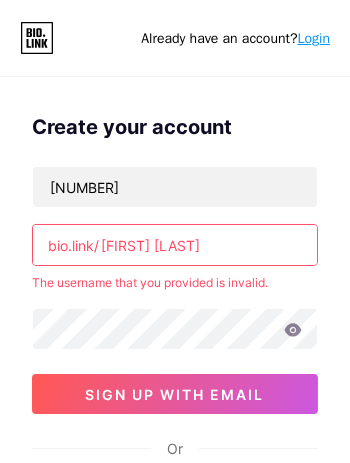 click on "j lakshmana" at bounding box center (175, 245) 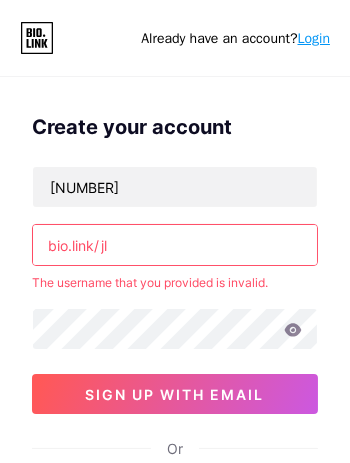 type on "j" 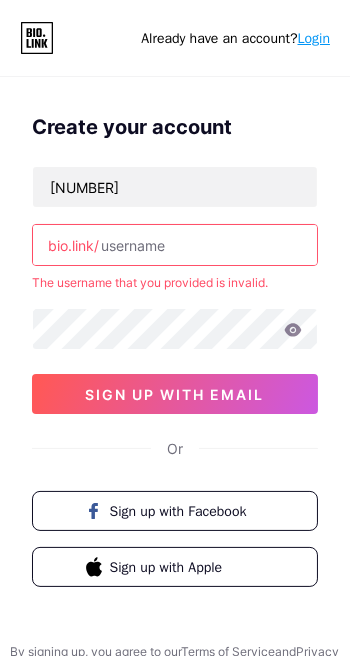 click at bounding box center [175, 245] 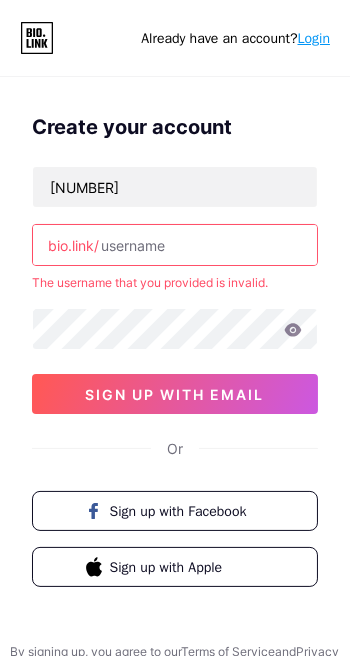 click at bounding box center (175, 245) 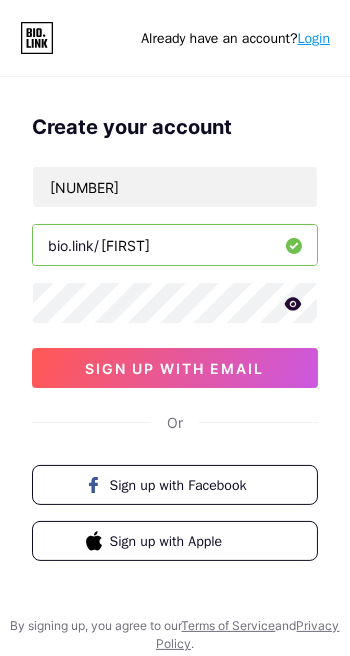 scroll, scrollTop: 64, scrollLeft: 0, axis: vertical 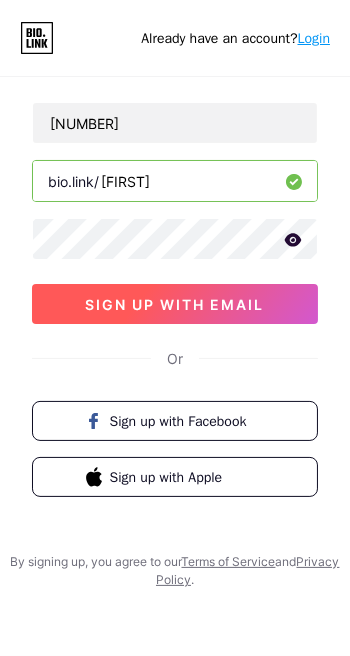 click on "sign up with email" at bounding box center [175, 304] 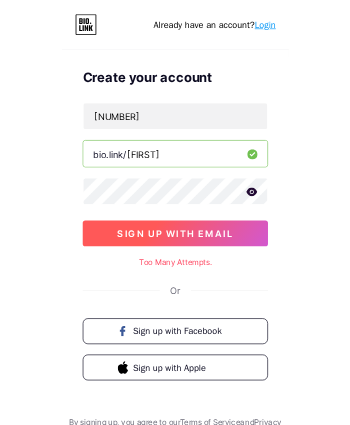 scroll, scrollTop: 0, scrollLeft: 0, axis: both 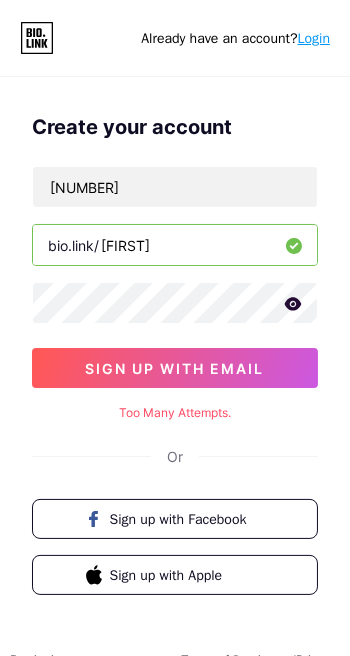 click on "Too Many Attempts." at bounding box center (175, 413) 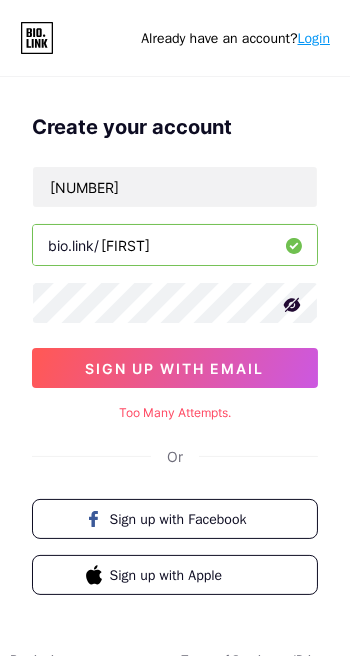 click on "jlakshmanan" at bounding box center [175, 245] 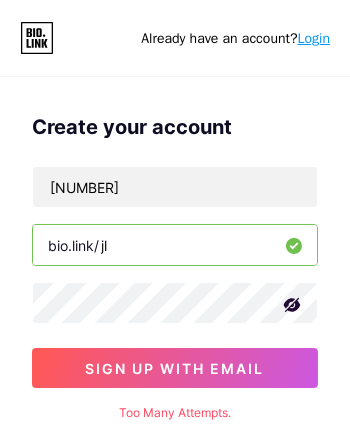 type on "j" 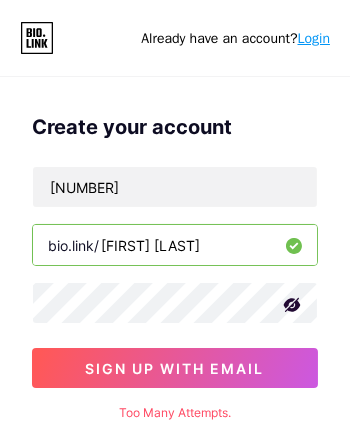type on "jlakshmanan" 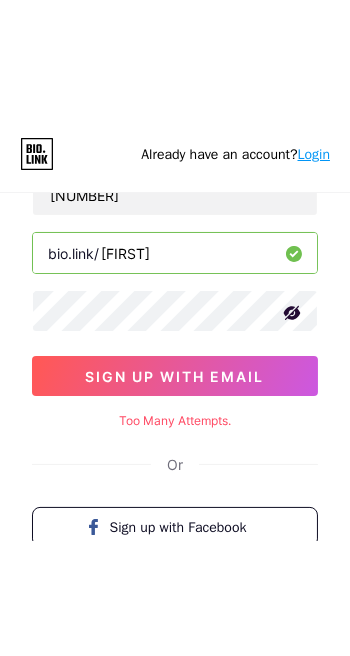 scroll, scrollTop: 103, scrollLeft: 0, axis: vertical 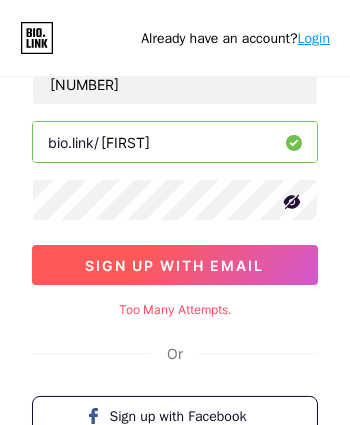 click on "sign up with email" at bounding box center [175, 265] 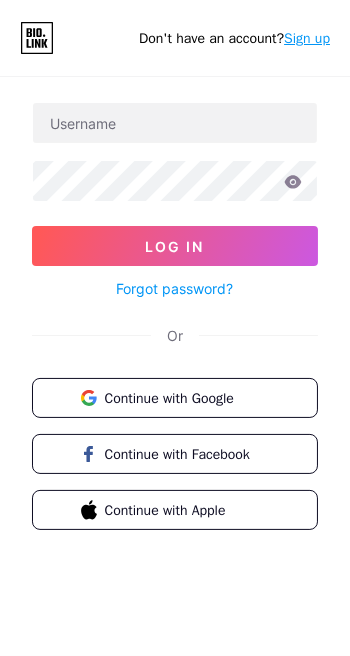 scroll, scrollTop: 0, scrollLeft: 0, axis: both 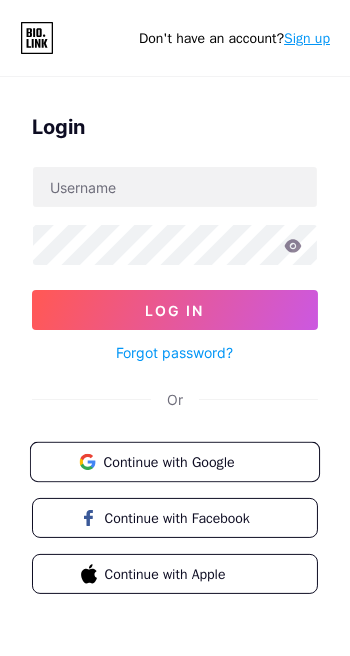 click on "Continue with Google" at bounding box center [175, 462] 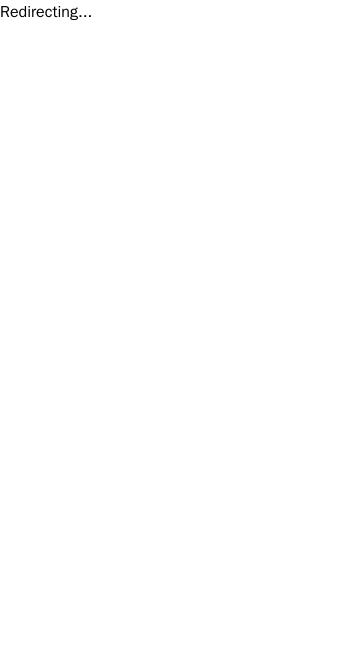 scroll, scrollTop: 0, scrollLeft: 0, axis: both 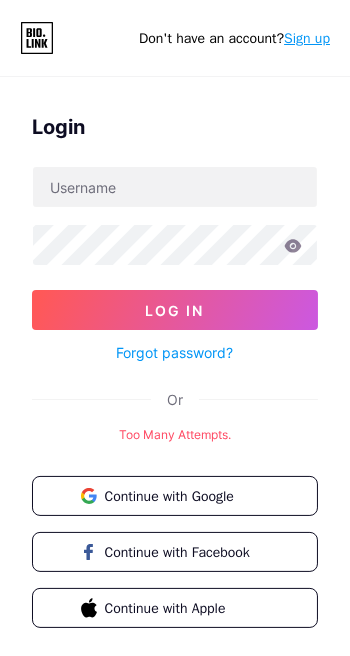 click 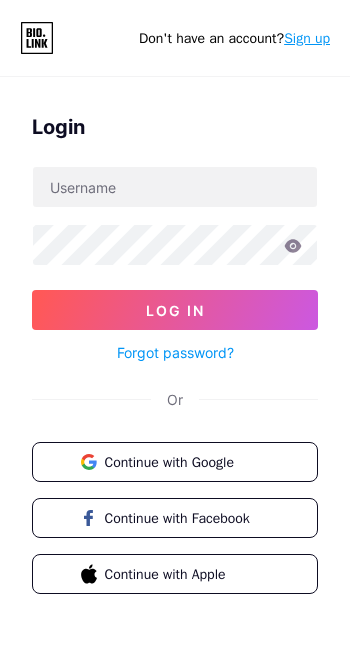 scroll, scrollTop: 0, scrollLeft: 0, axis: both 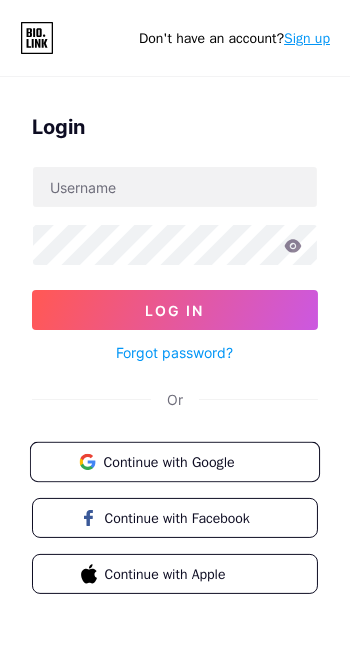 click on "Continue with Google" at bounding box center [186, 461] 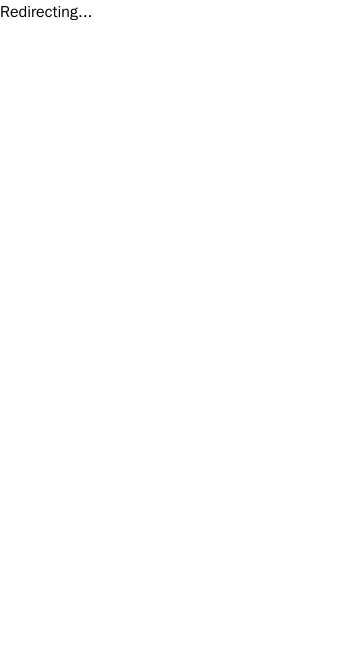 scroll, scrollTop: 0, scrollLeft: 0, axis: both 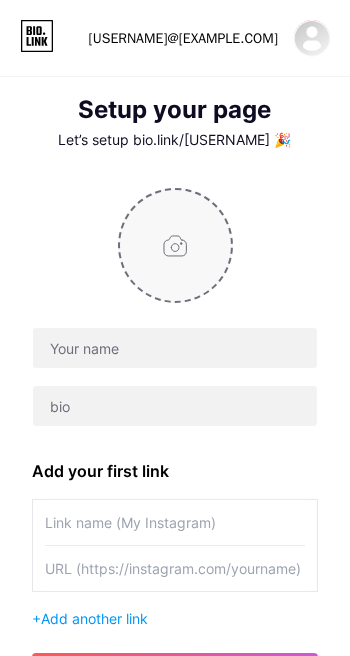 click at bounding box center [175, 245] 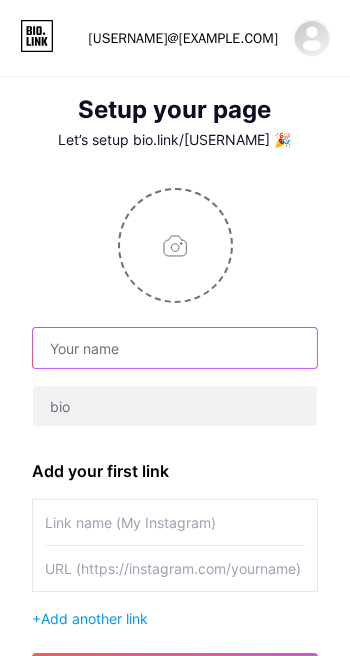 click at bounding box center [175, 348] 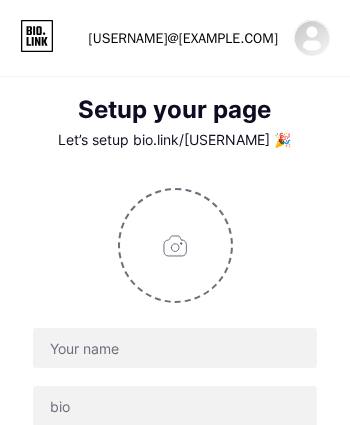 click on "[USERNAME]@[EXAMPLE.COM]" at bounding box center [183, 38] 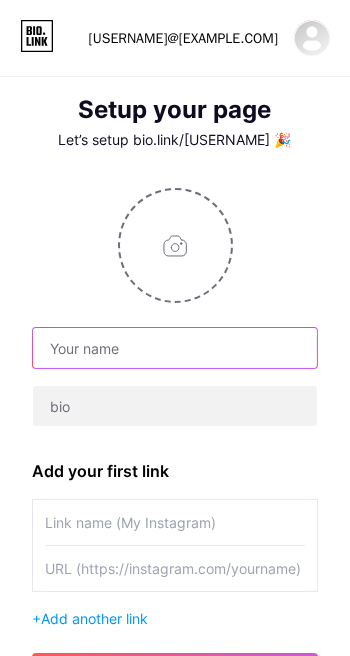 click at bounding box center (175, 348) 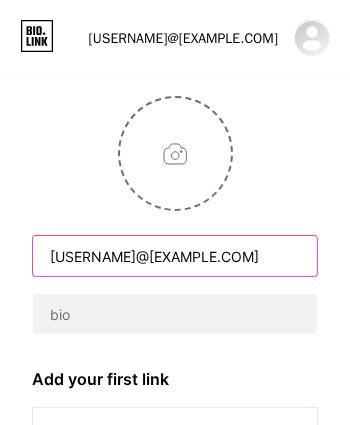 scroll, scrollTop: 99, scrollLeft: 0, axis: vertical 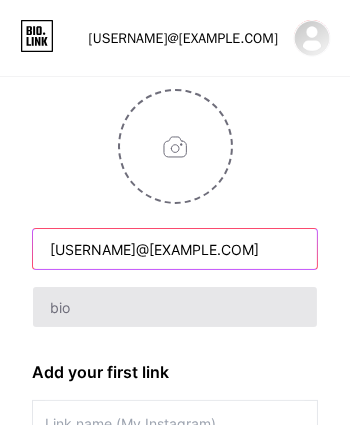 type on "[USERNAME]@[EXAMPLE.COM]" 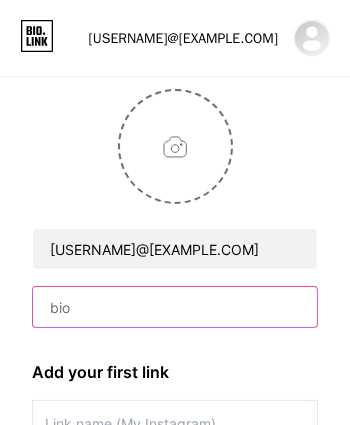 click at bounding box center [175, 307] 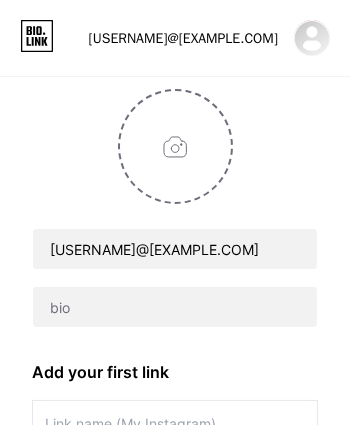 click on "Add your first link" at bounding box center (175, 372) 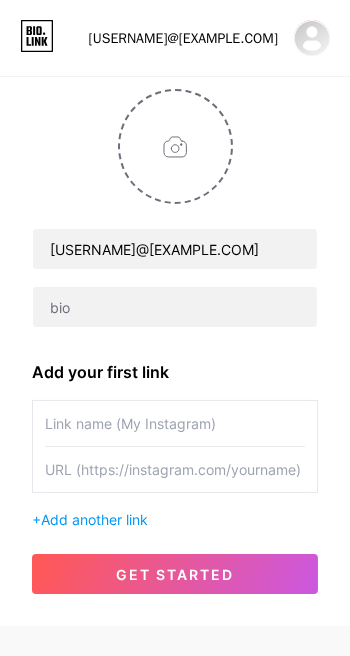 click at bounding box center (175, 423) 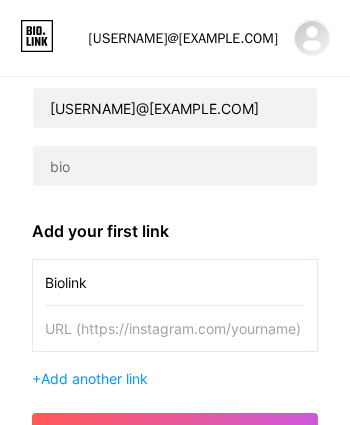 scroll, scrollTop: 246, scrollLeft: 0, axis: vertical 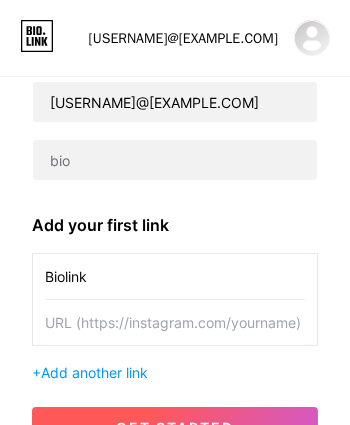 type on "Biolink" 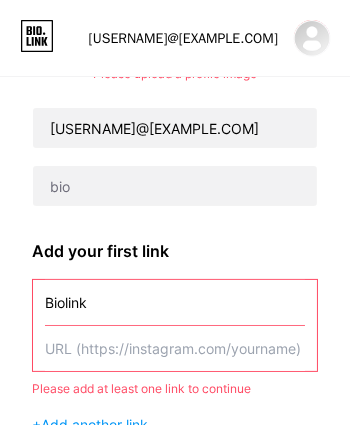 scroll, scrollTop: 144, scrollLeft: 0, axis: vertical 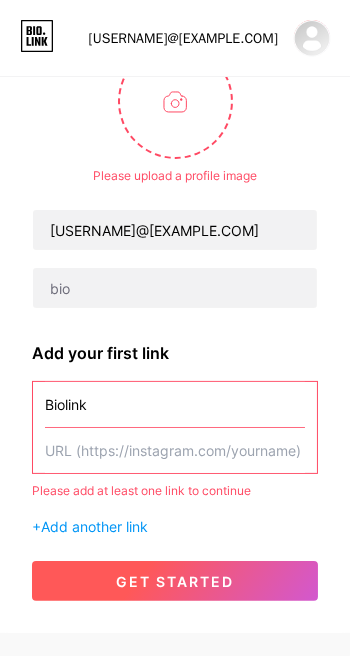 click on "get started" at bounding box center (175, 581) 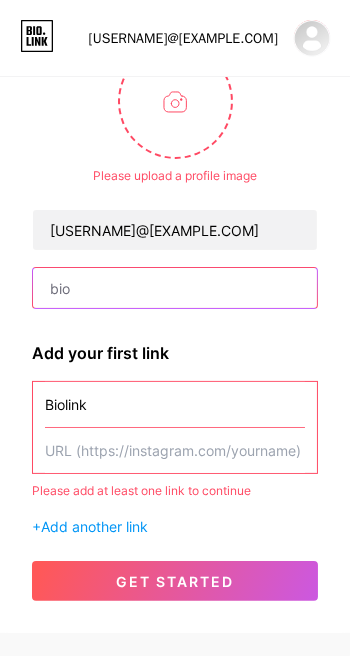 click at bounding box center [175, 288] 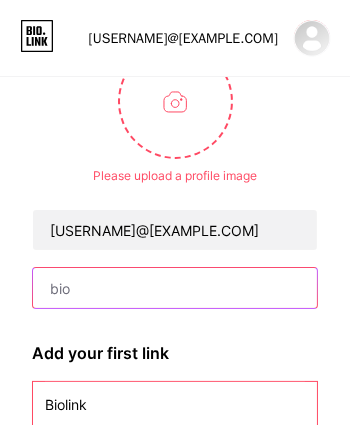 click at bounding box center [175, 288] 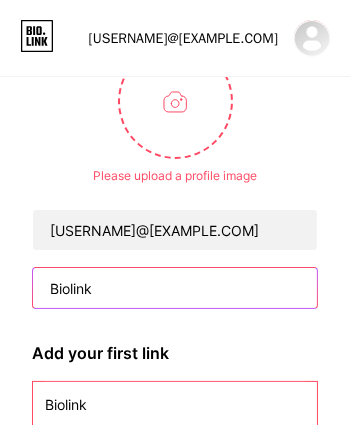 type on "Biolink" 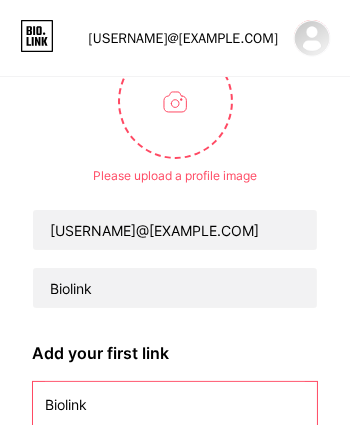 click on "Please upload a profile image   [USERNAME]@[EXAMPLE.COM]   Biolink   Please upload a profile image   Add your first link   Biolink       Please add at least one link to continue
+  Add another link     get started" at bounding box center [175, 322] 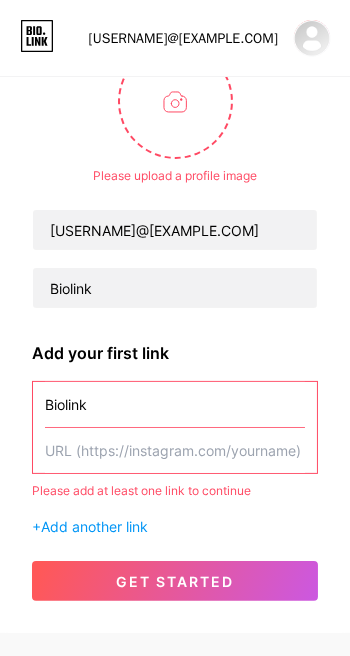 click at bounding box center [175, 450] 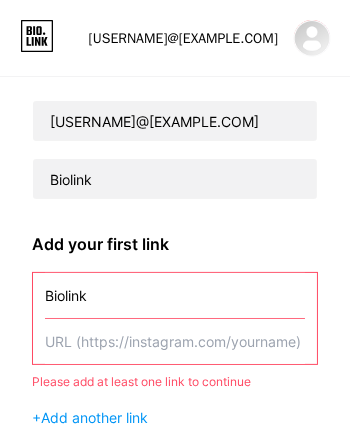 scroll, scrollTop: 254, scrollLeft: 0, axis: vertical 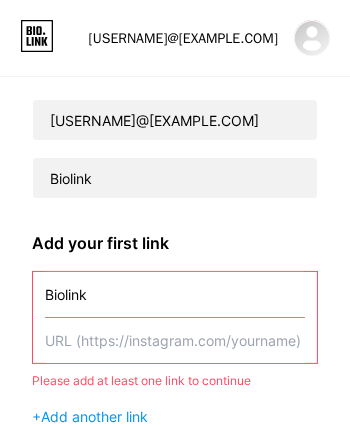 click at bounding box center (175, 340) 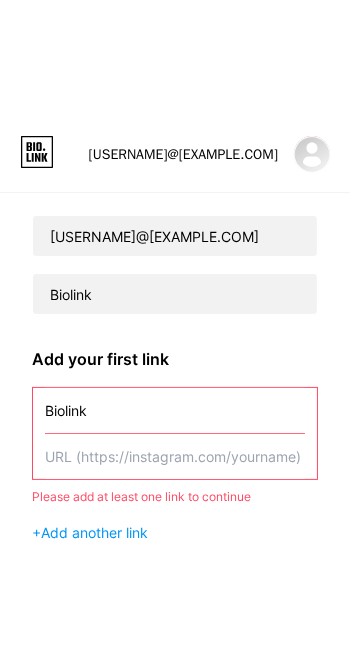scroll, scrollTop: 144, scrollLeft: 0, axis: vertical 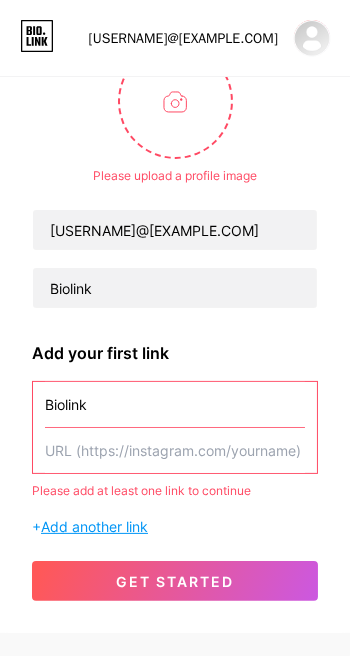 click on "Add another link" at bounding box center [94, 526] 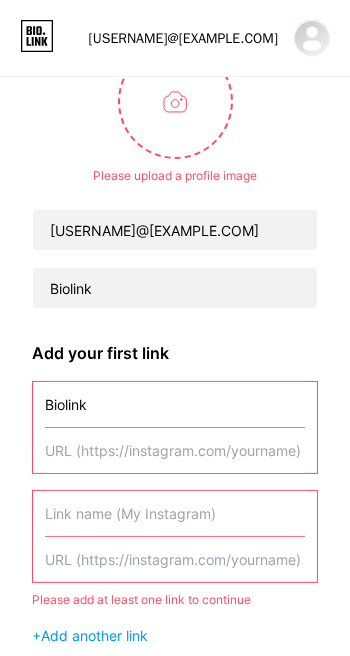 click on "get started" at bounding box center [175, 690] 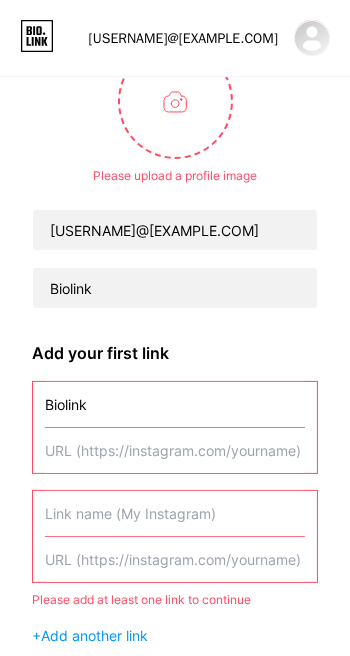 click at bounding box center (175, 559) 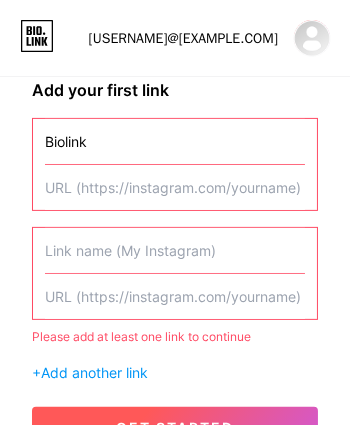 click on "get started" at bounding box center [175, 427] 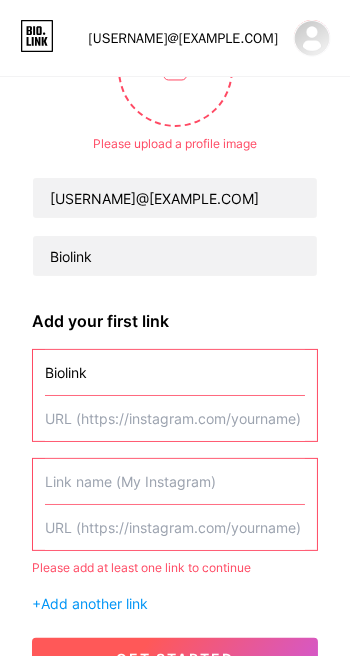 scroll, scrollTop: 180, scrollLeft: 0, axis: vertical 